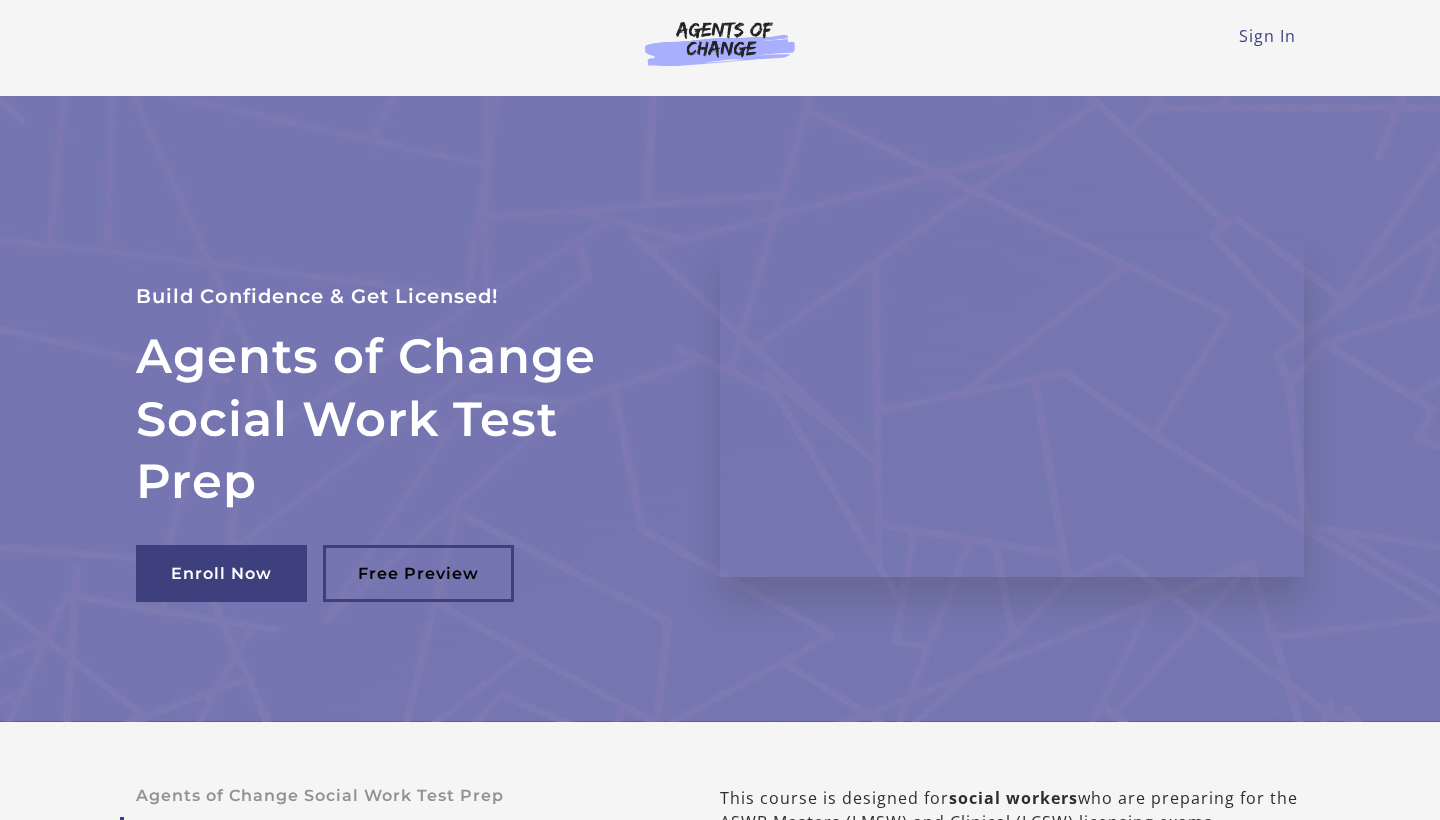 scroll, scrollTop: 0, scrollLeft: 0, axis: both 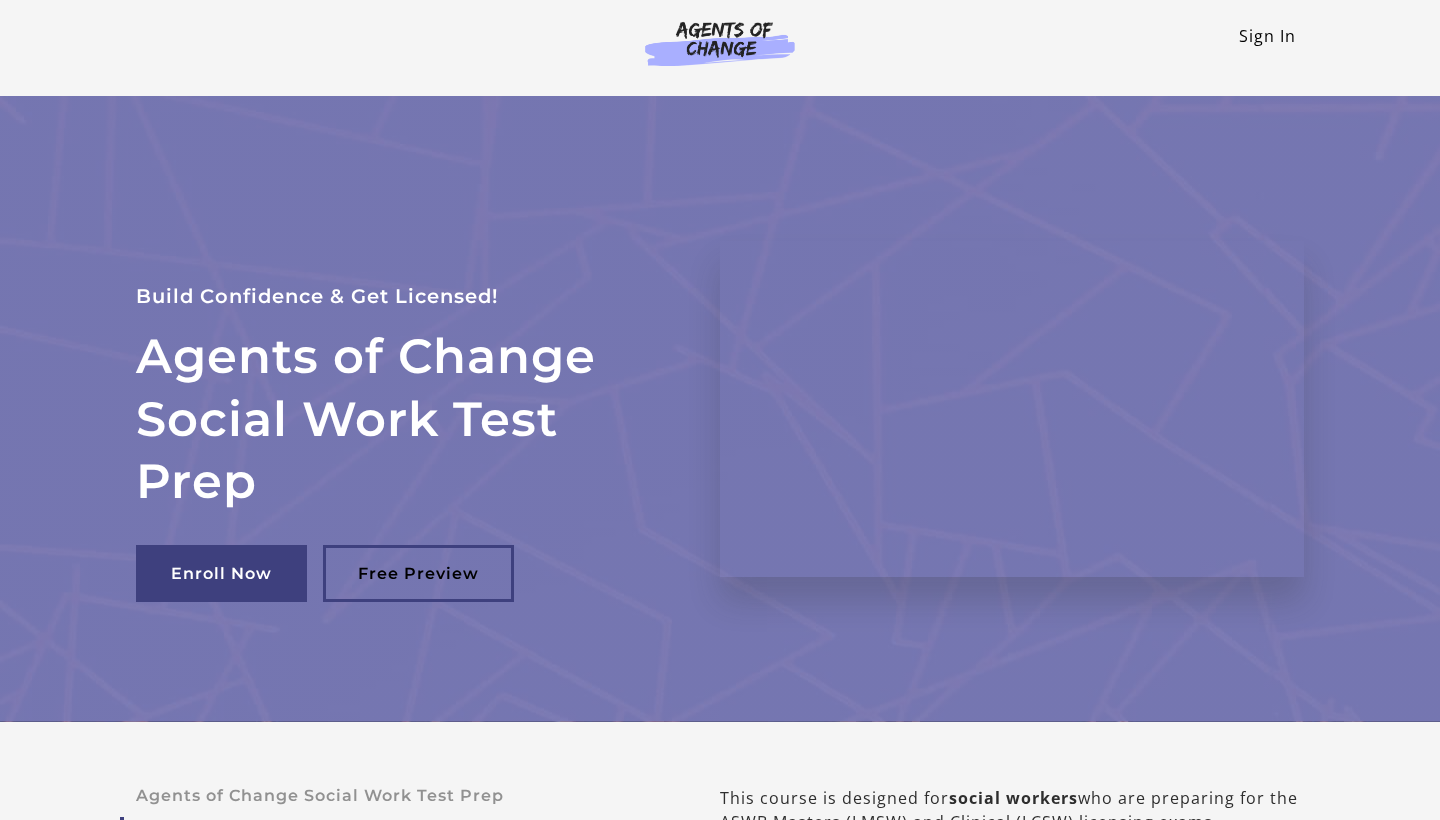 click on "Sign In" at bounding box center (1267, 36) 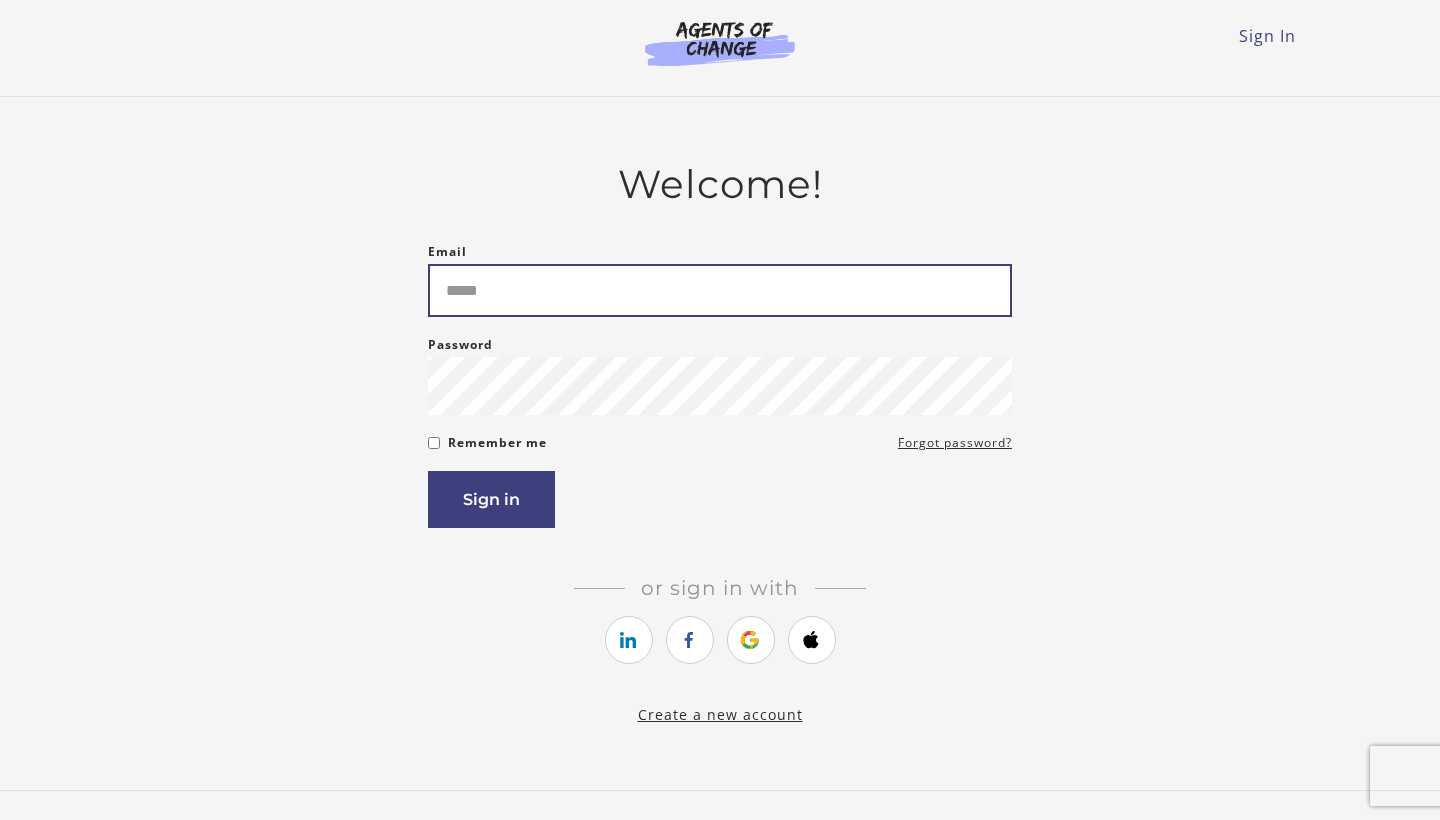 scroll, scrollTop: 0, scrollLeft: 0, axis: both 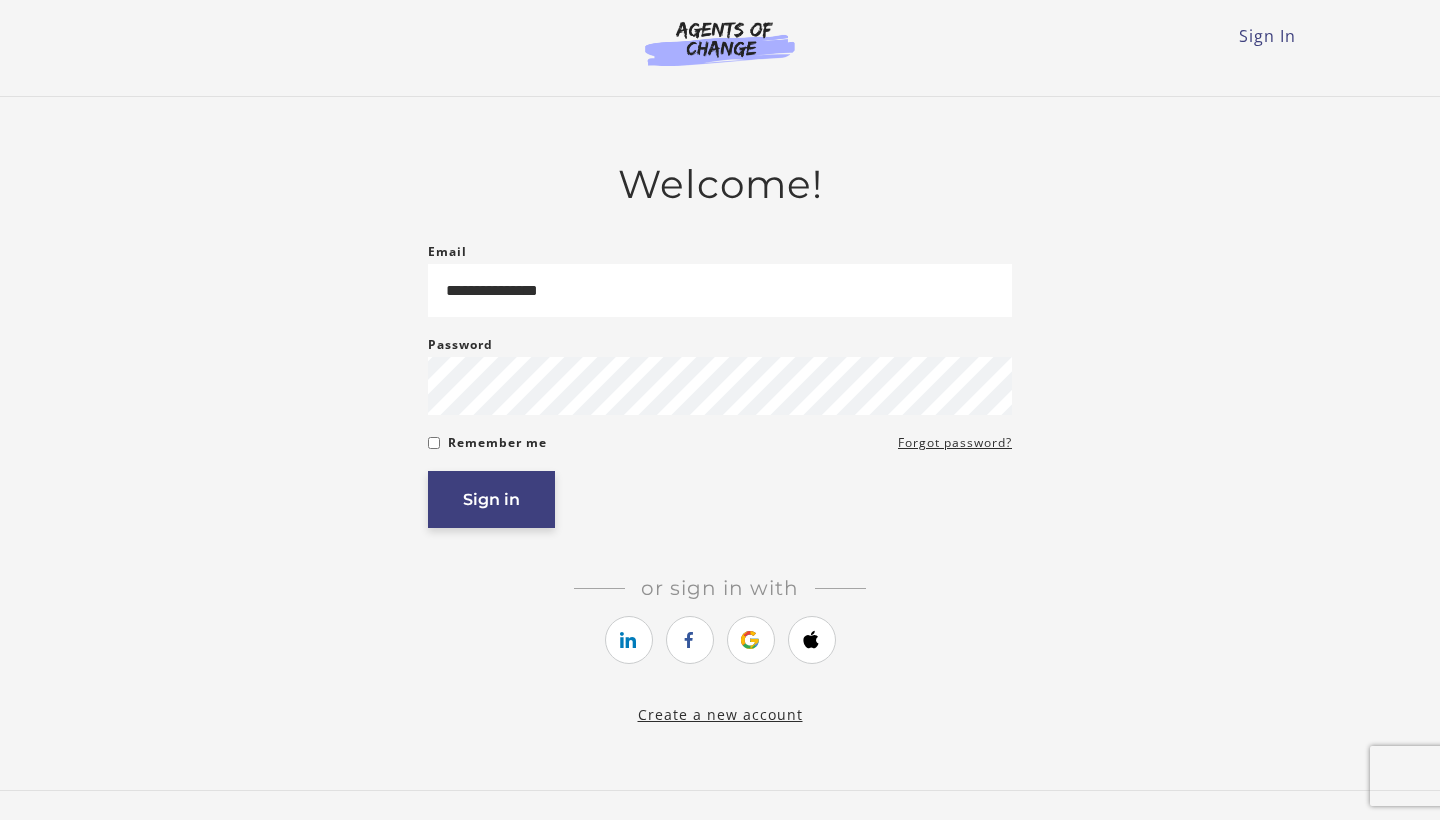 click on "Sign in" at bounding box center [491, 499] 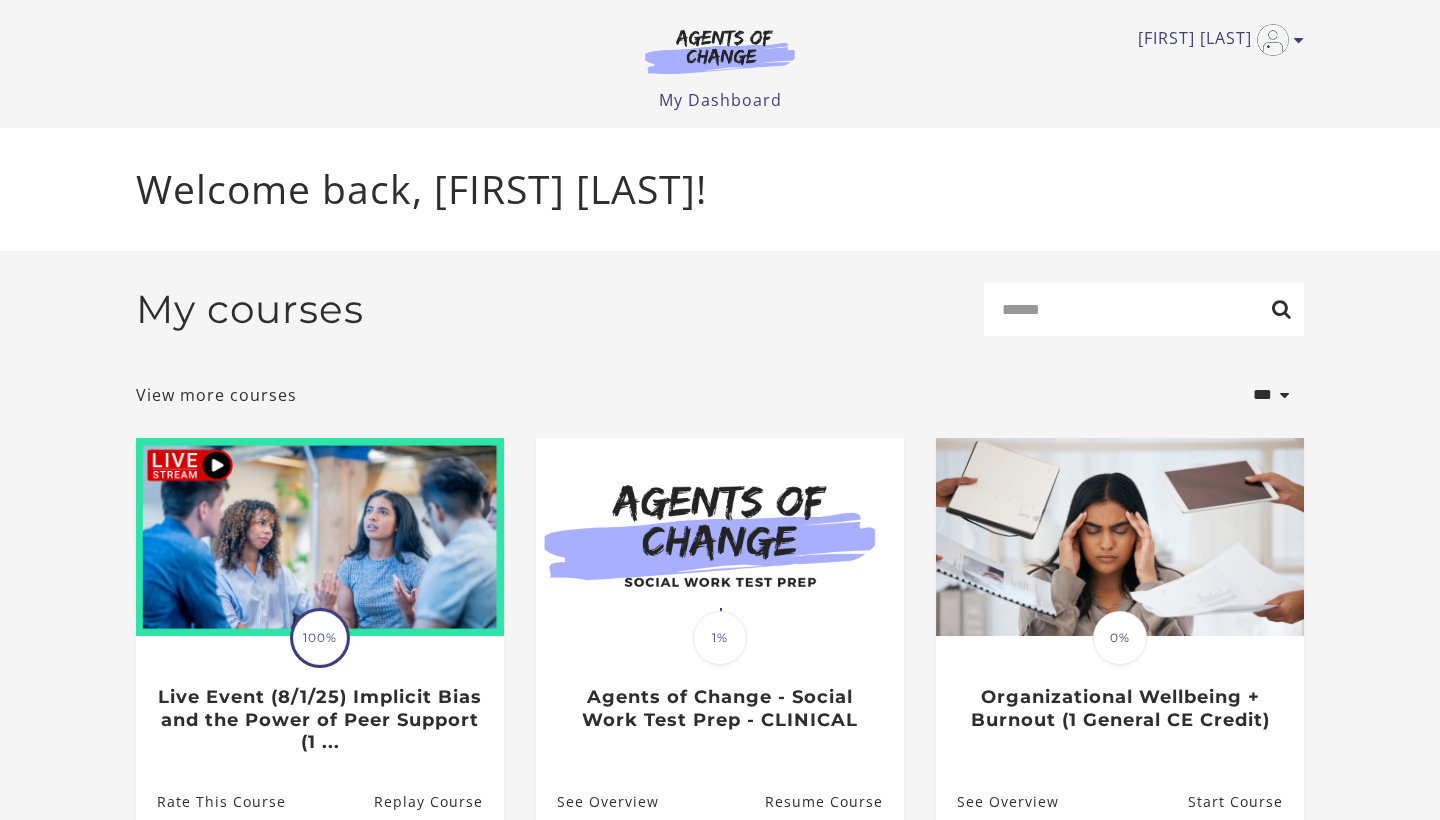 scroll, scrollTop: 0, scrollLeft: 0, axis: both 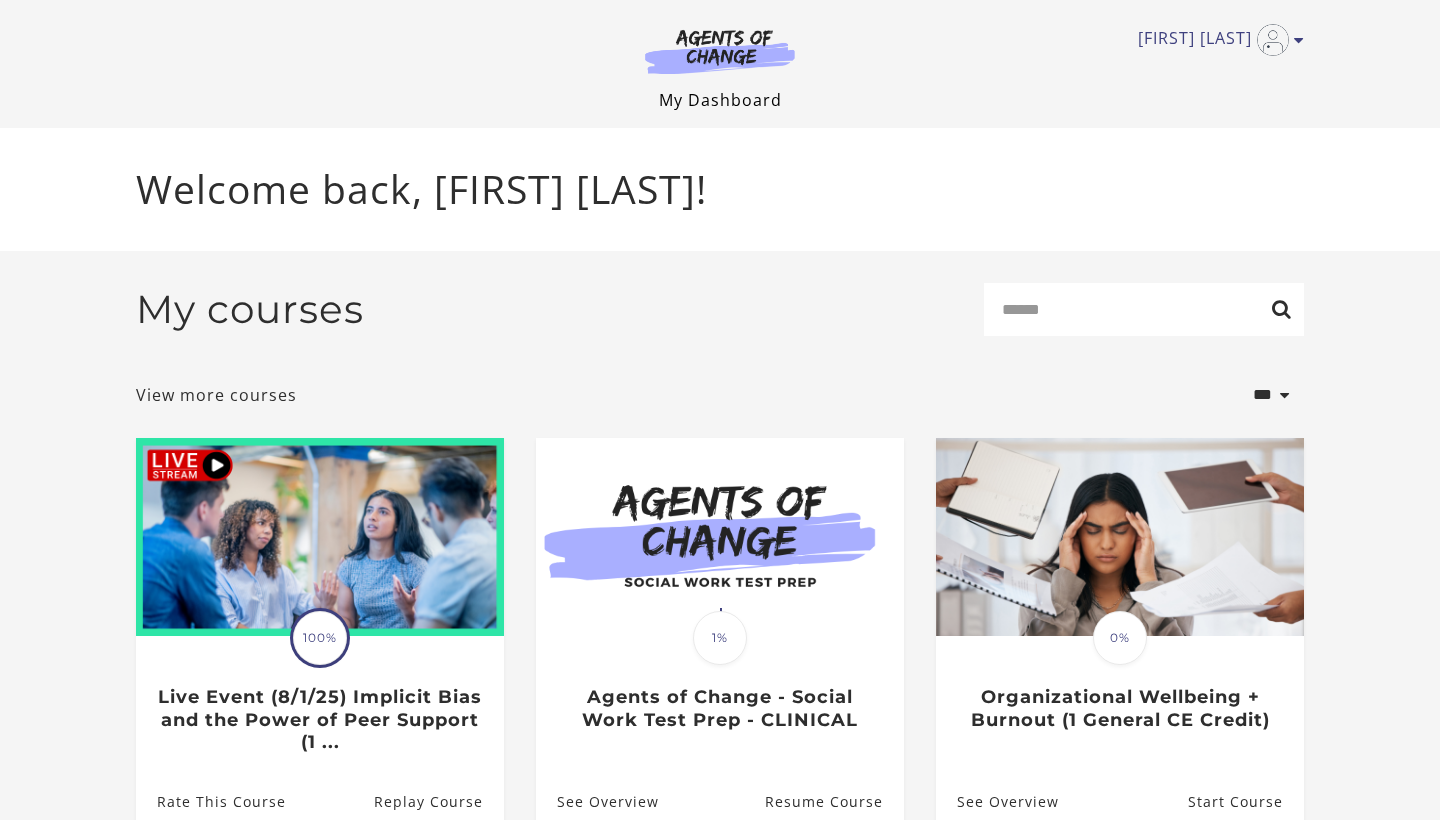 click on "My Dashboard" at bounding box center (720, 100) 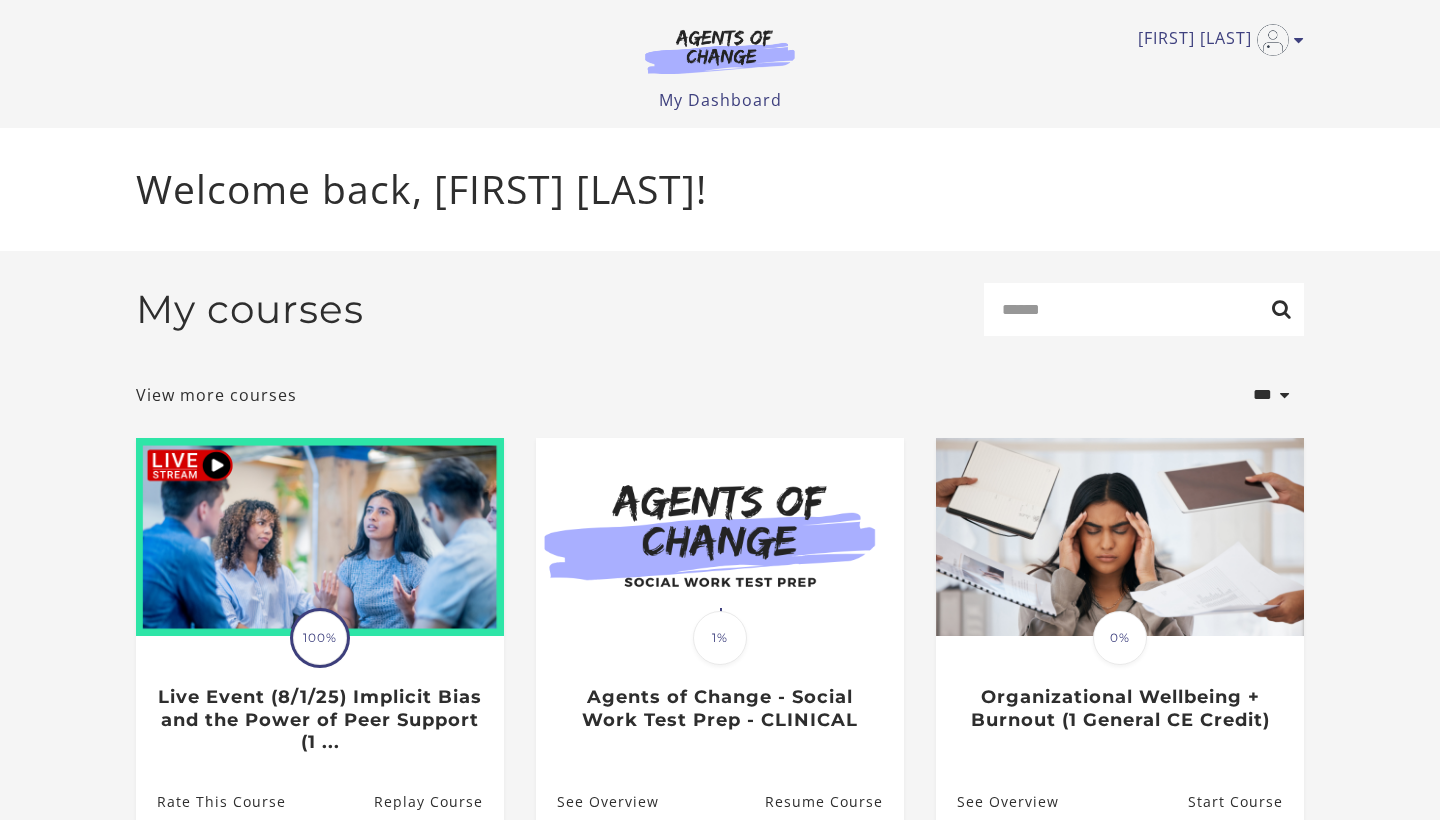 scroll, scrollTop: 0, scrollLeft: 0, axis: both 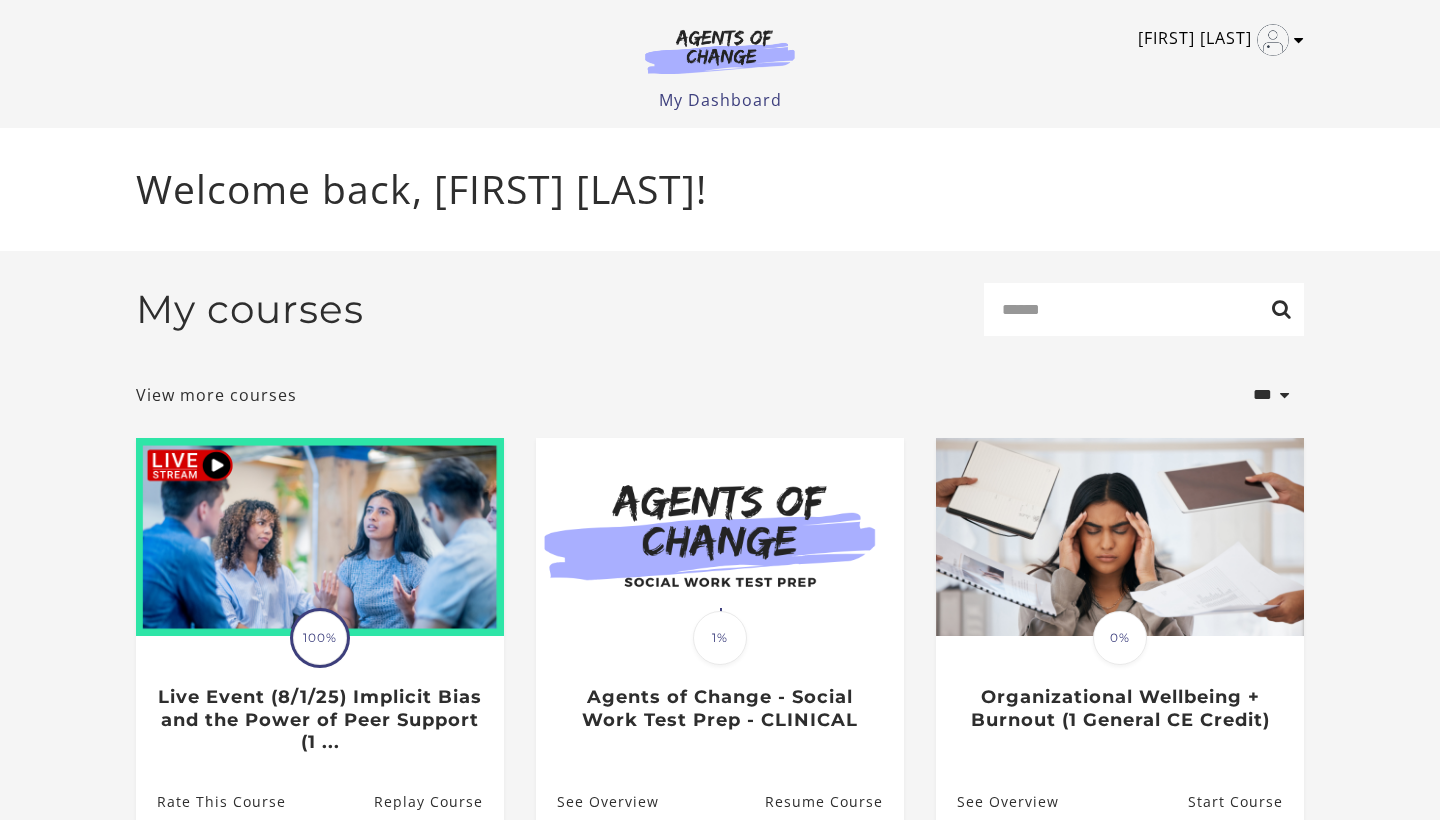 click at bounding box center [1299, 40] 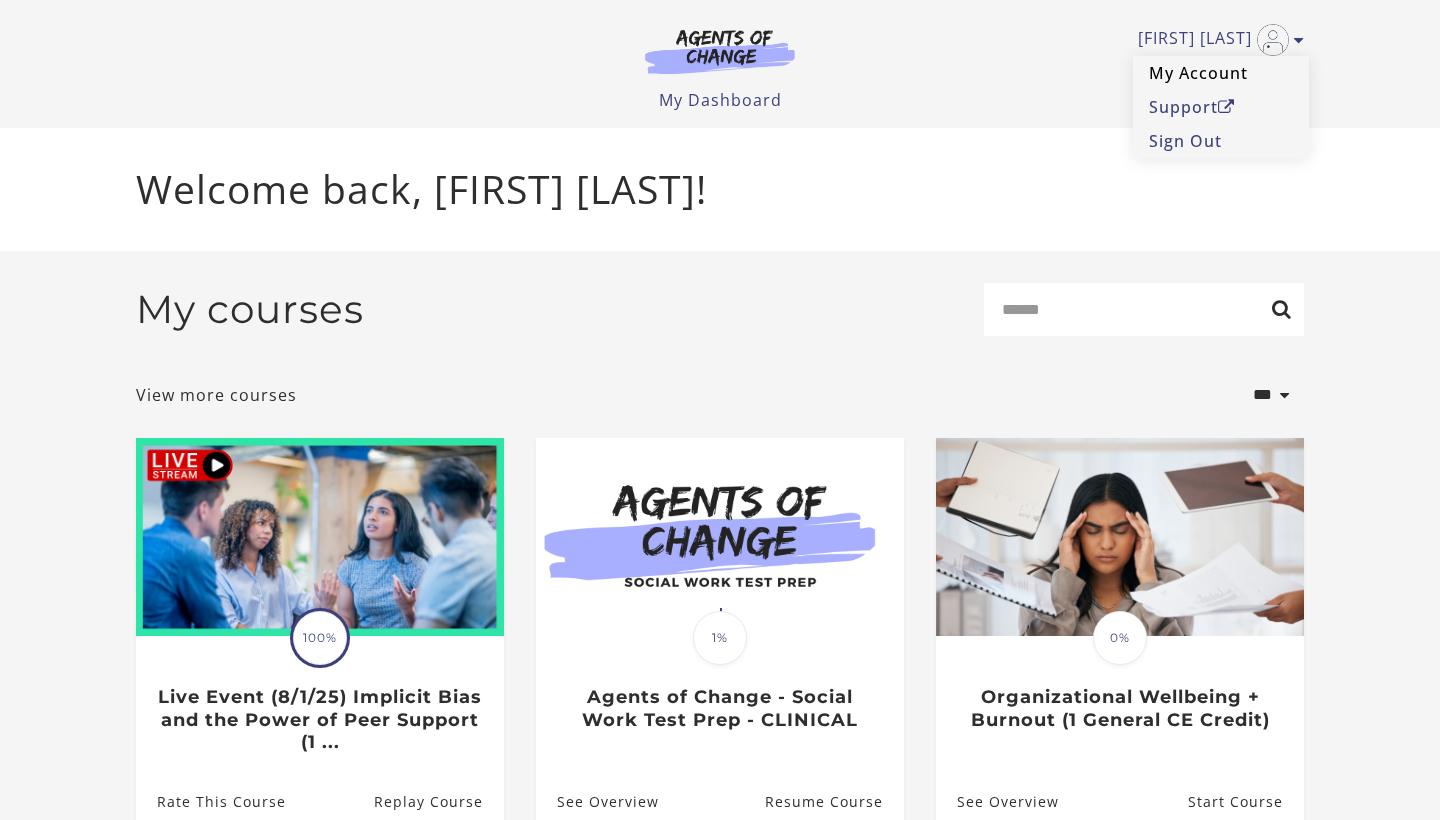 click on "My Account" at bounding box center (1221, 73) 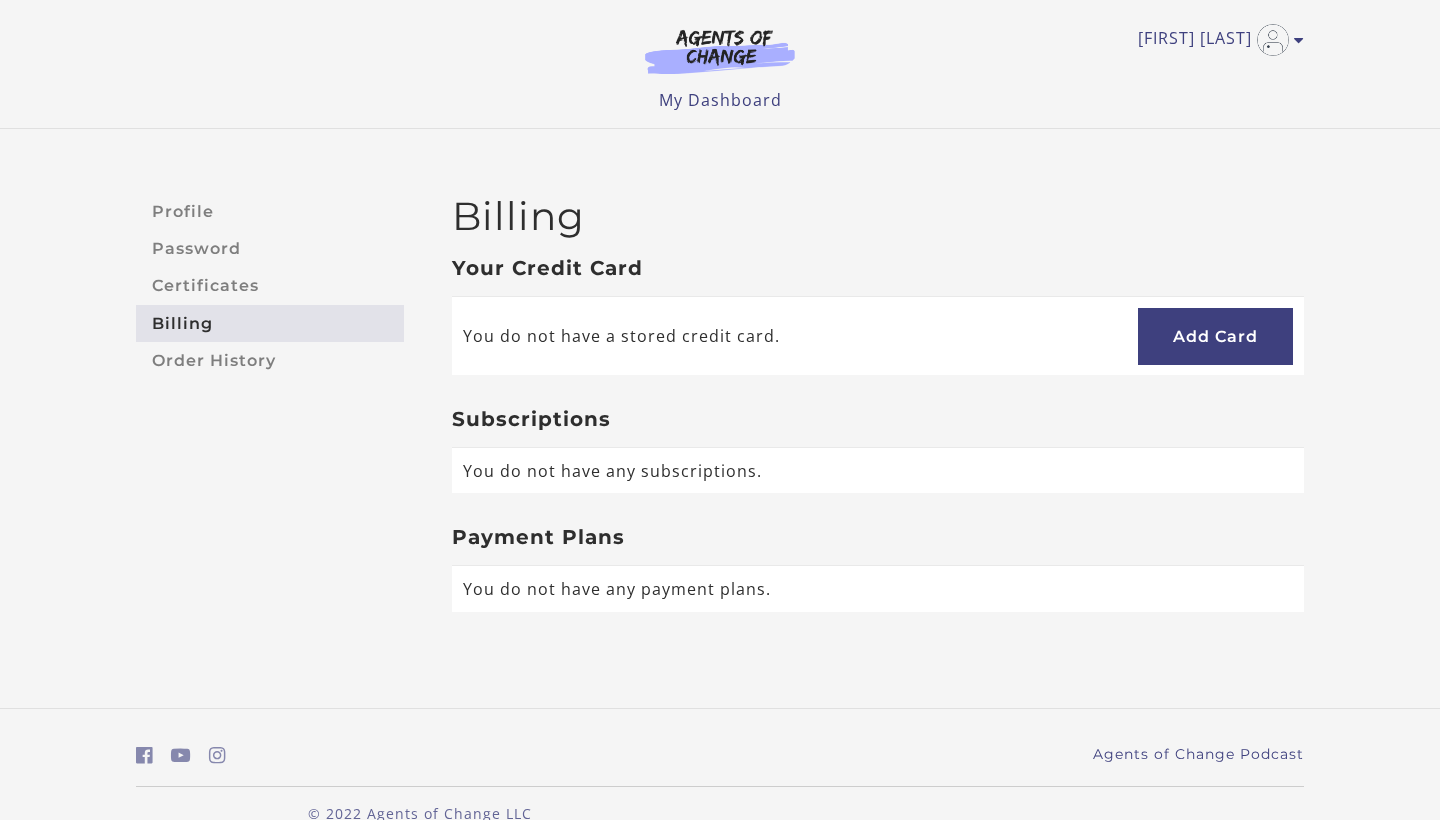 scroll, scrollTop: 0, scrollLeft: 0, axis: both 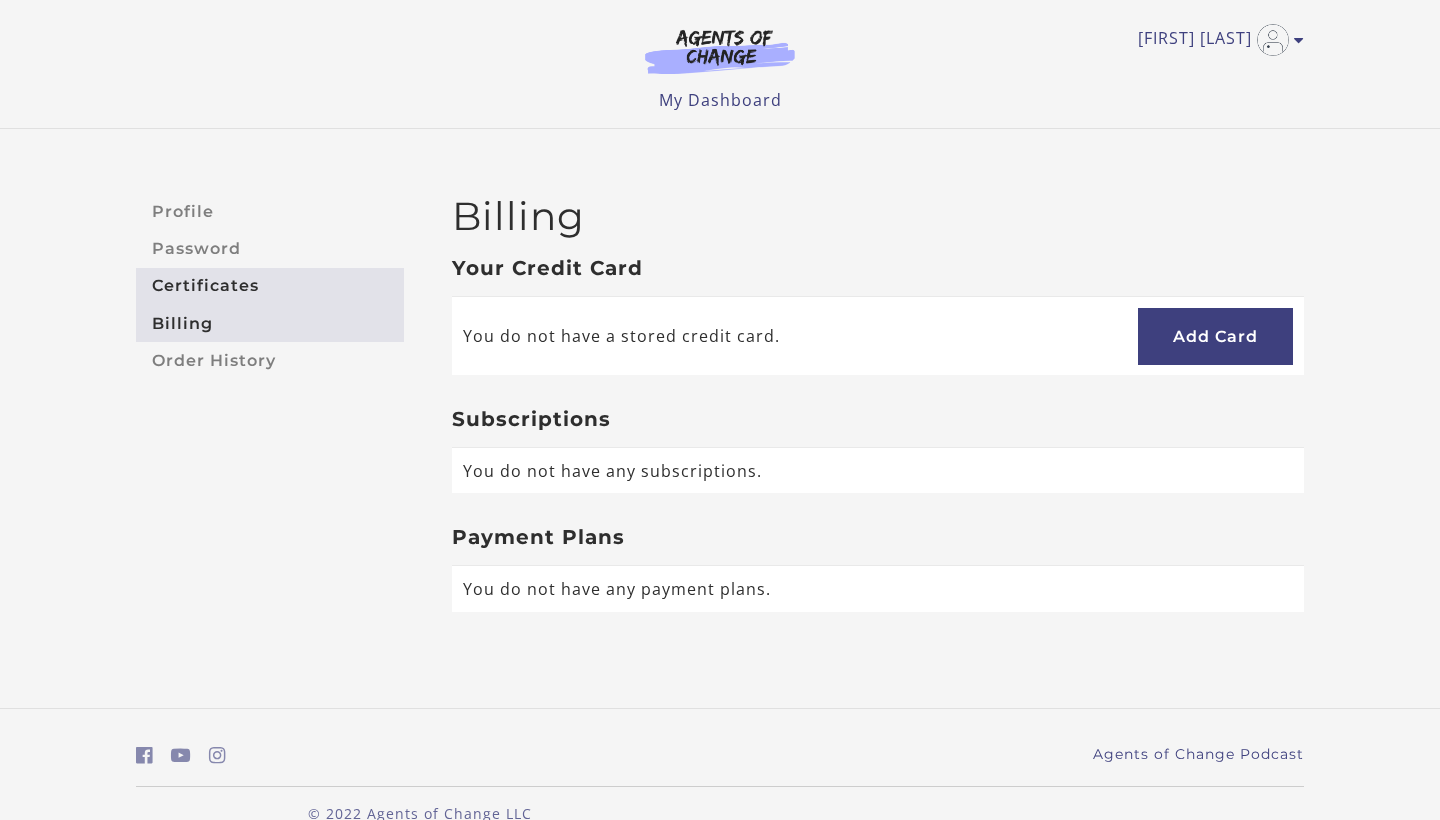 click on "Certificates" at bounding box center (270, 286) 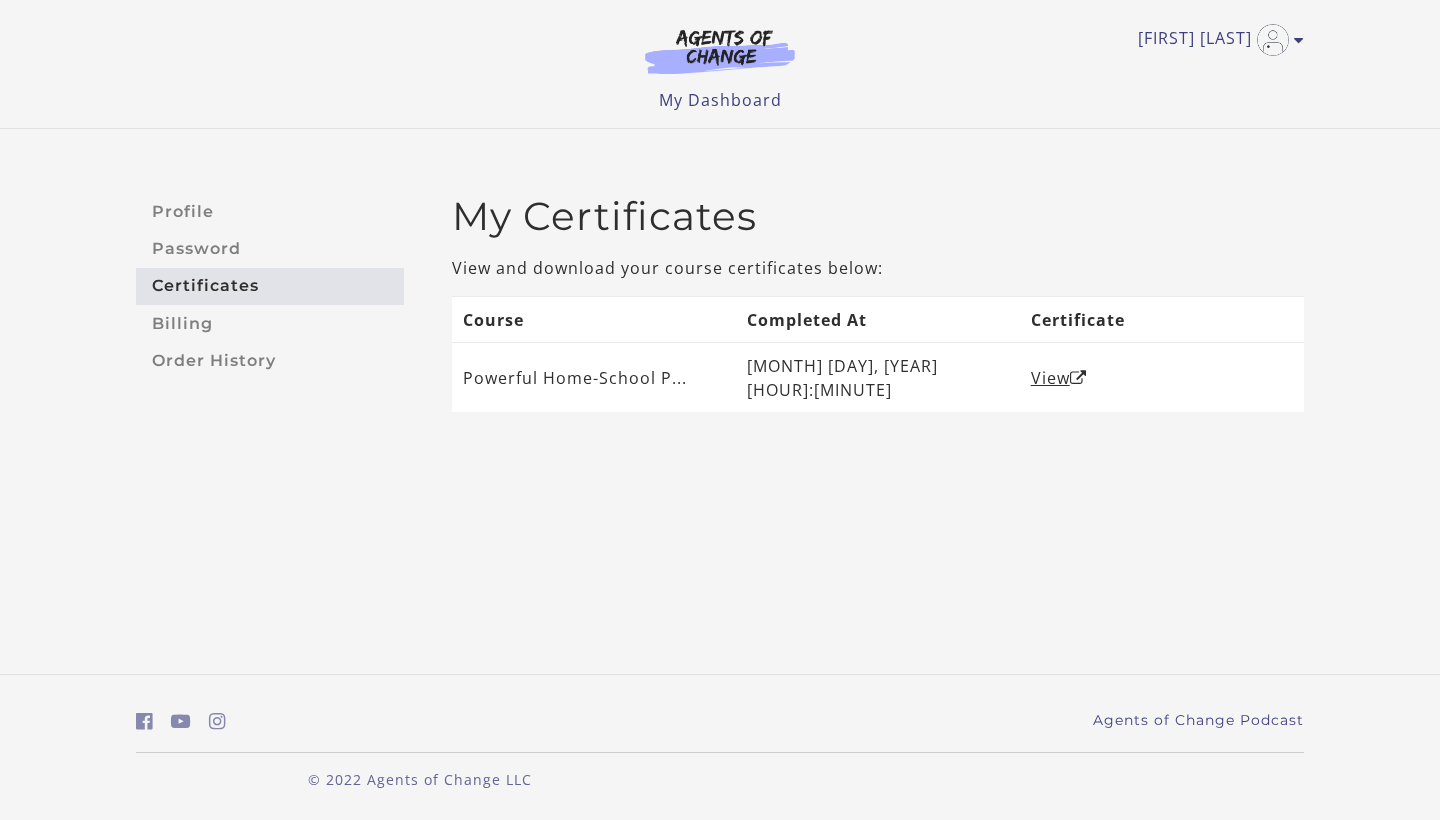 scroll, scrollTop: 0, scrollLeft: 0, axis: both 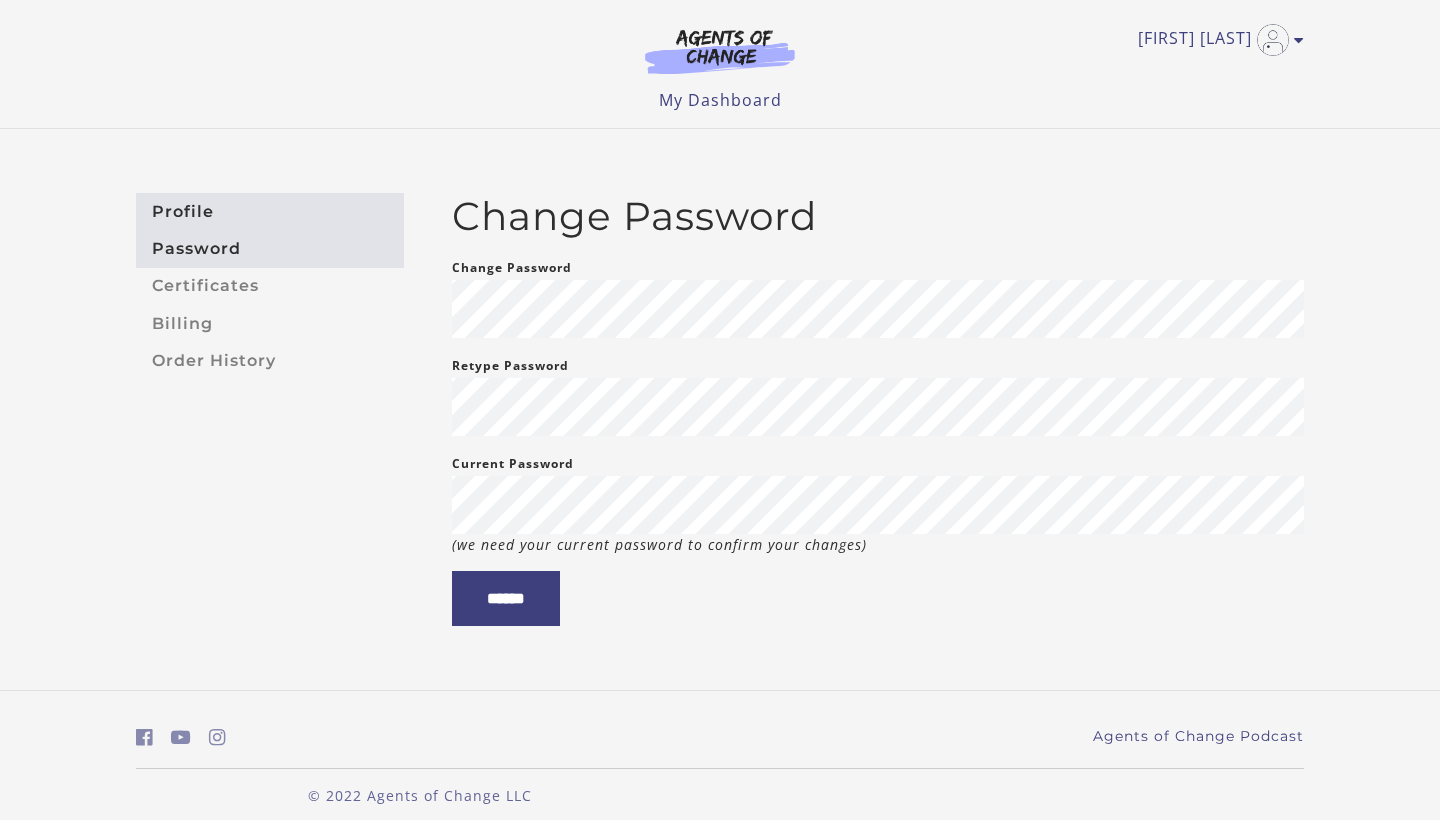 click on "Profile" at bounding box center [270, 211] 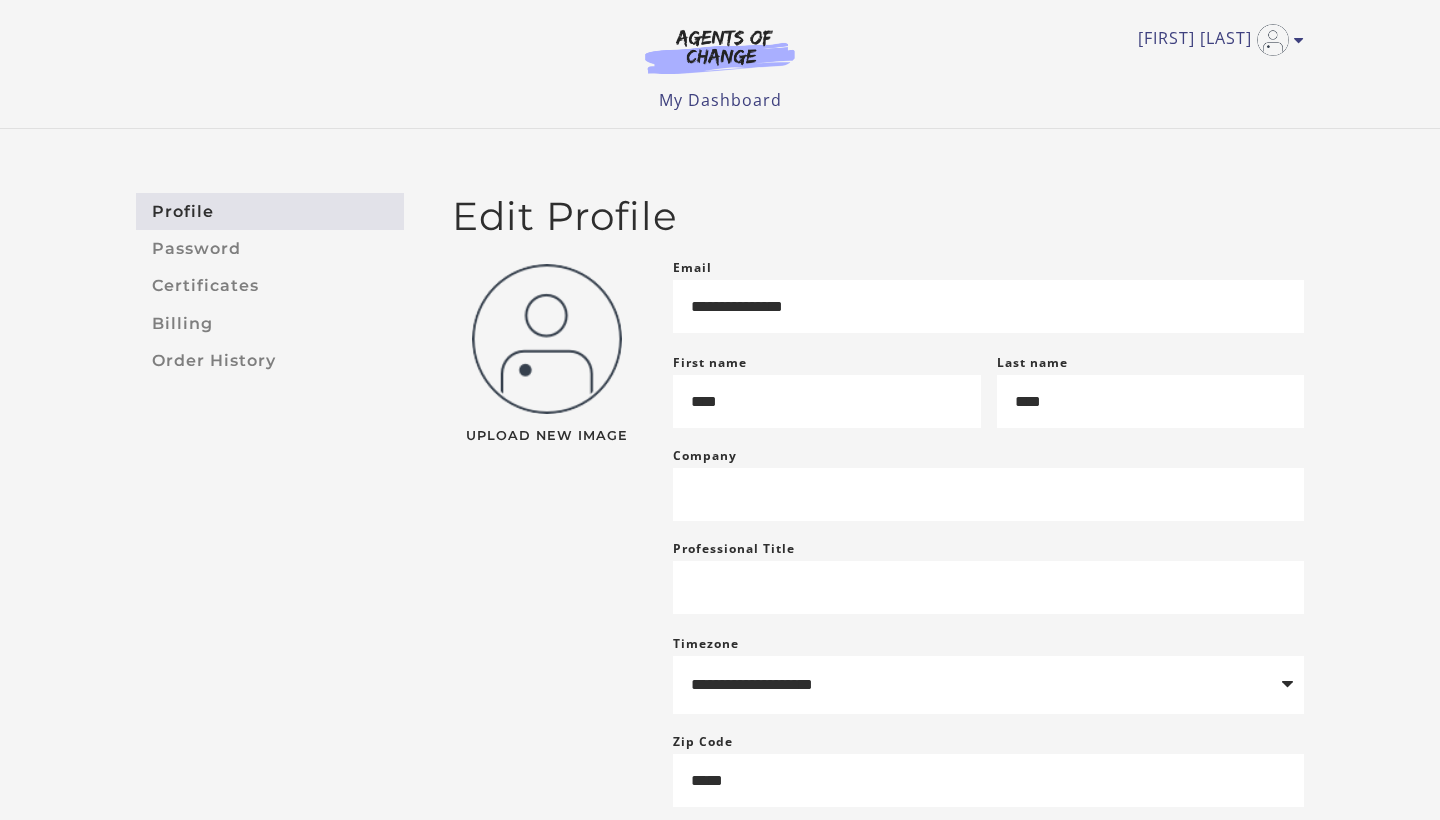 scroll, scrollTop: 0, scrollLeft: 0, axis: both 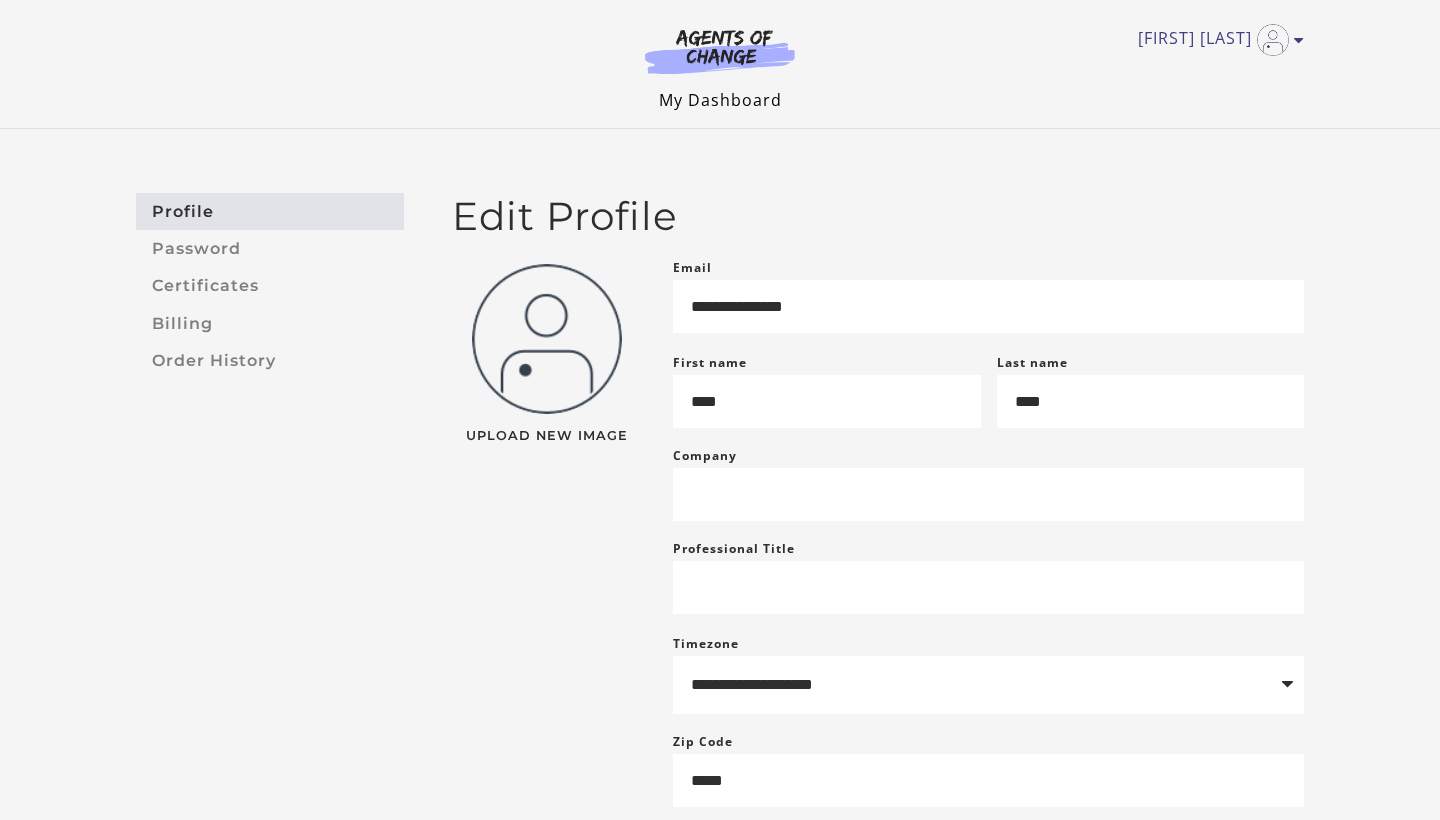 click on "My Dashboard" at bounding box center (720, 100) 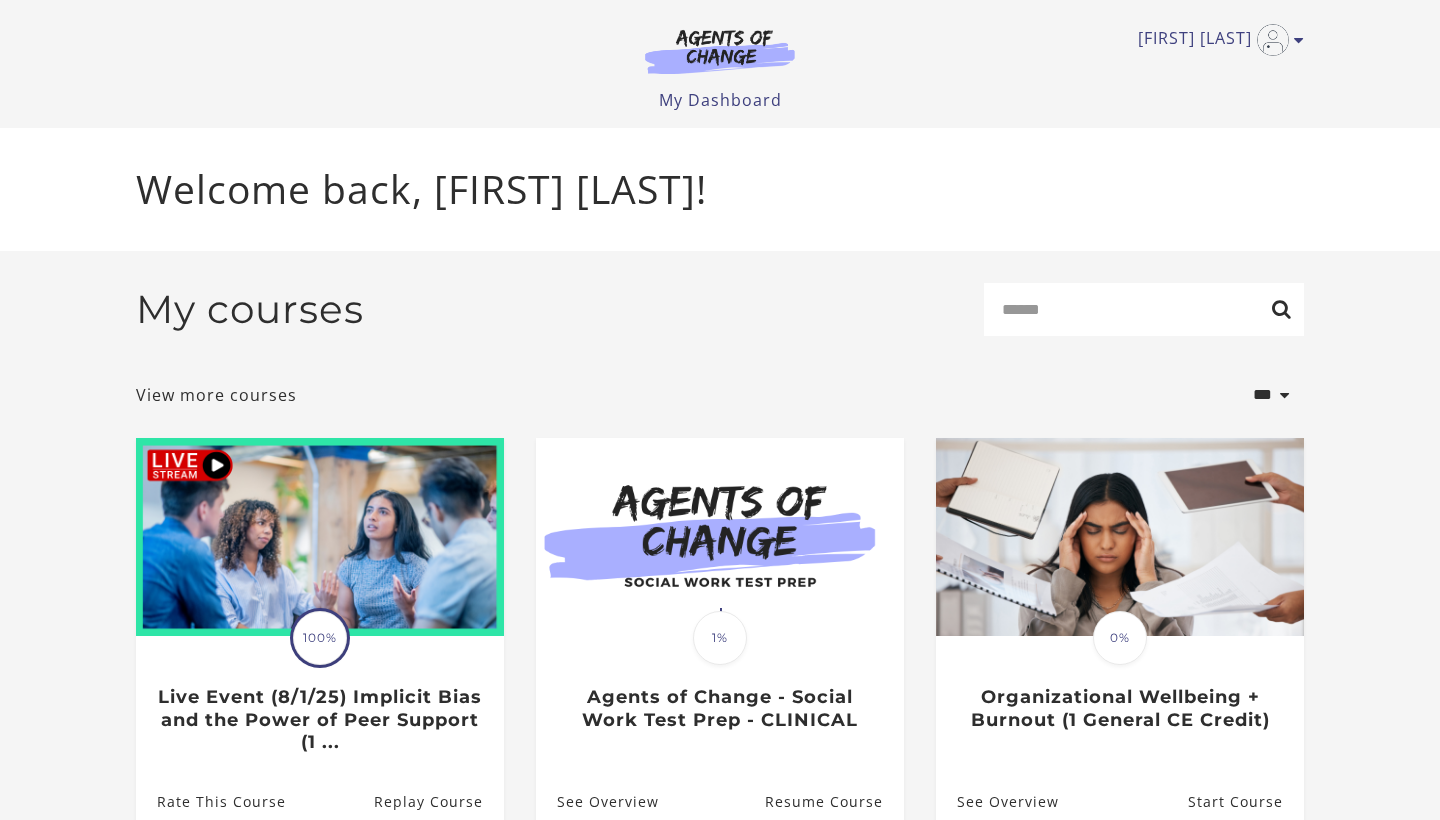 scroll, scrollTop: 0, scrollLeft: 0, axis: both 